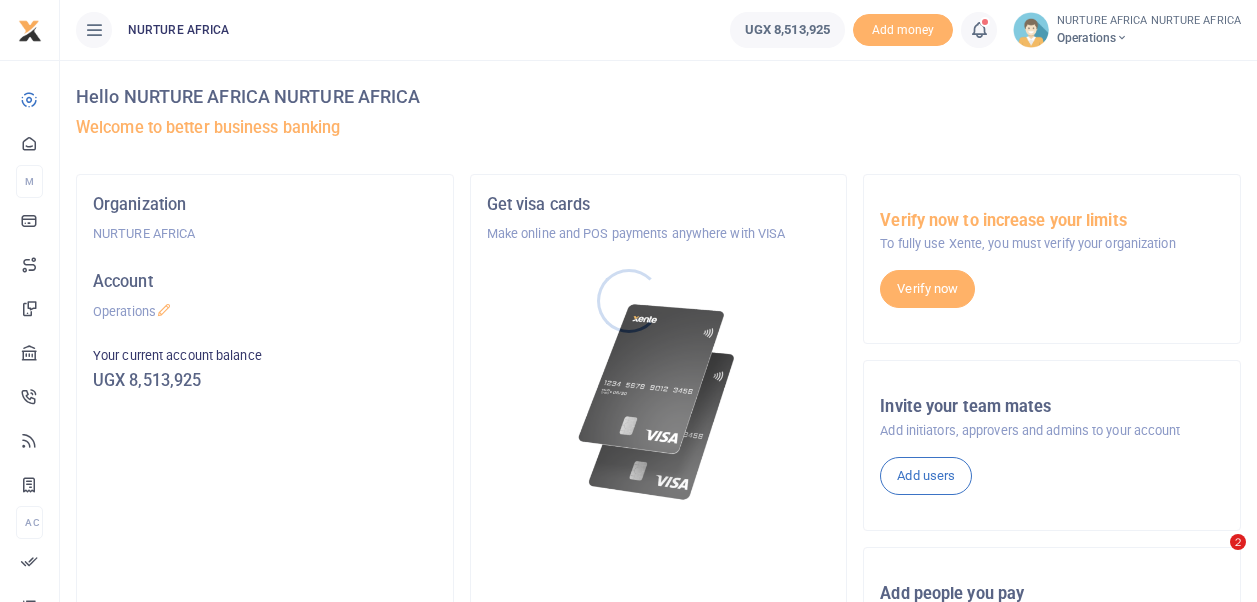 scroll, scrollTop: 0, scrollLeft: 0, axis: both 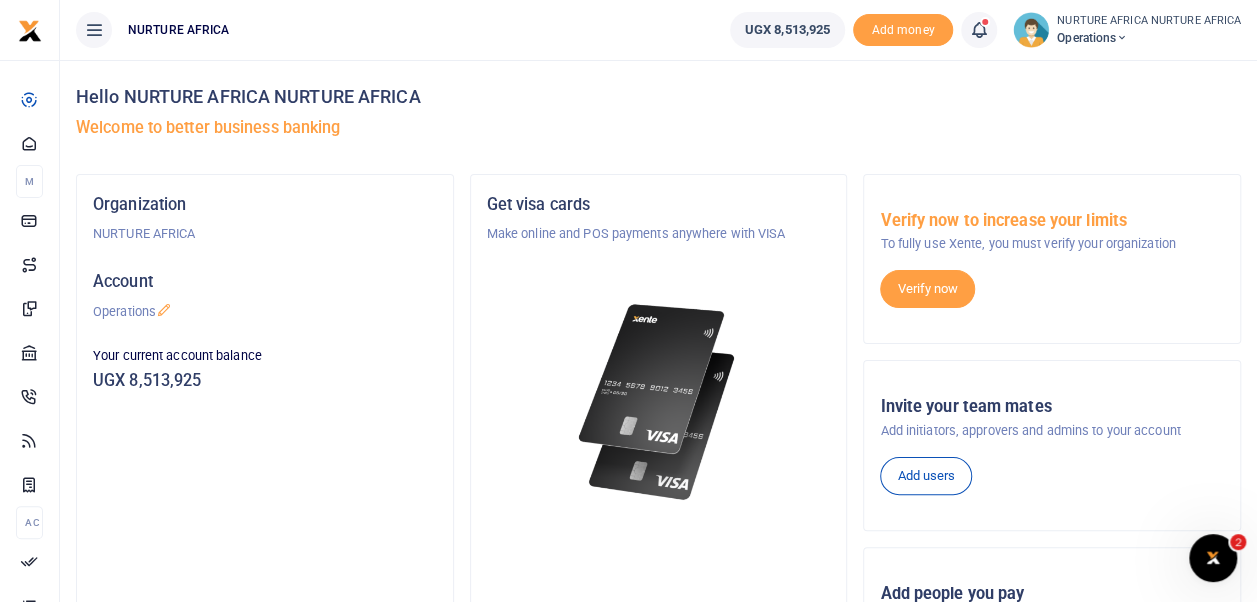 click at bounding box center [979, 30] 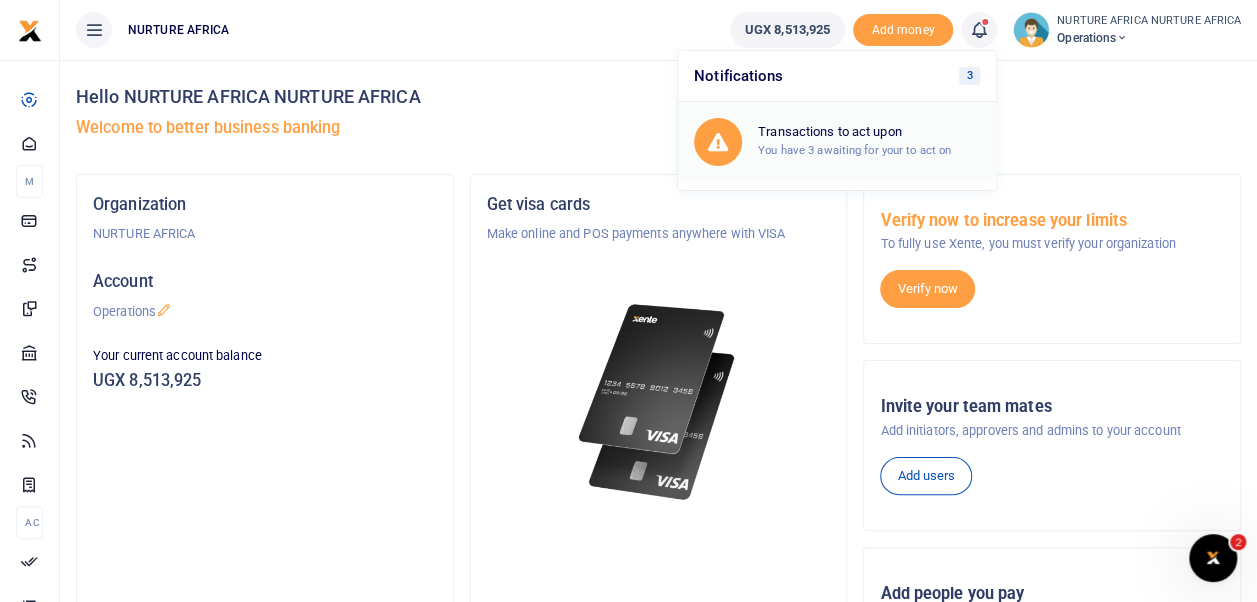 click on "You have 3 awaiting for your to act on" at bounding box center [854, 150] 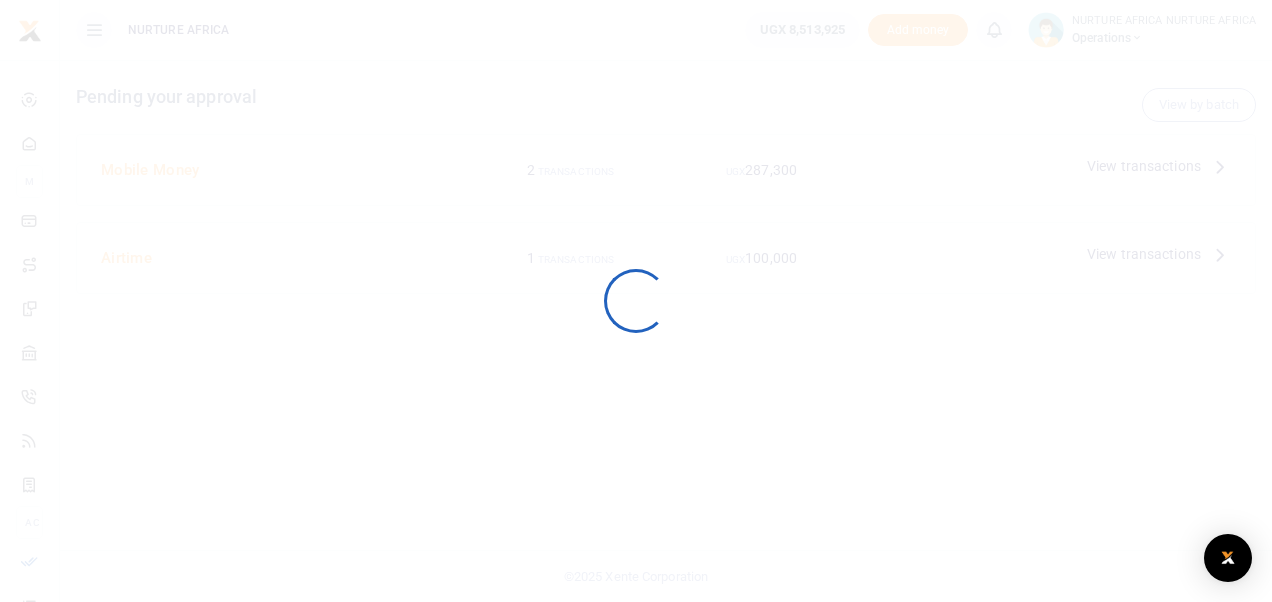 scroll, scrollTop: 0, scrollLeft: 0, axis: both 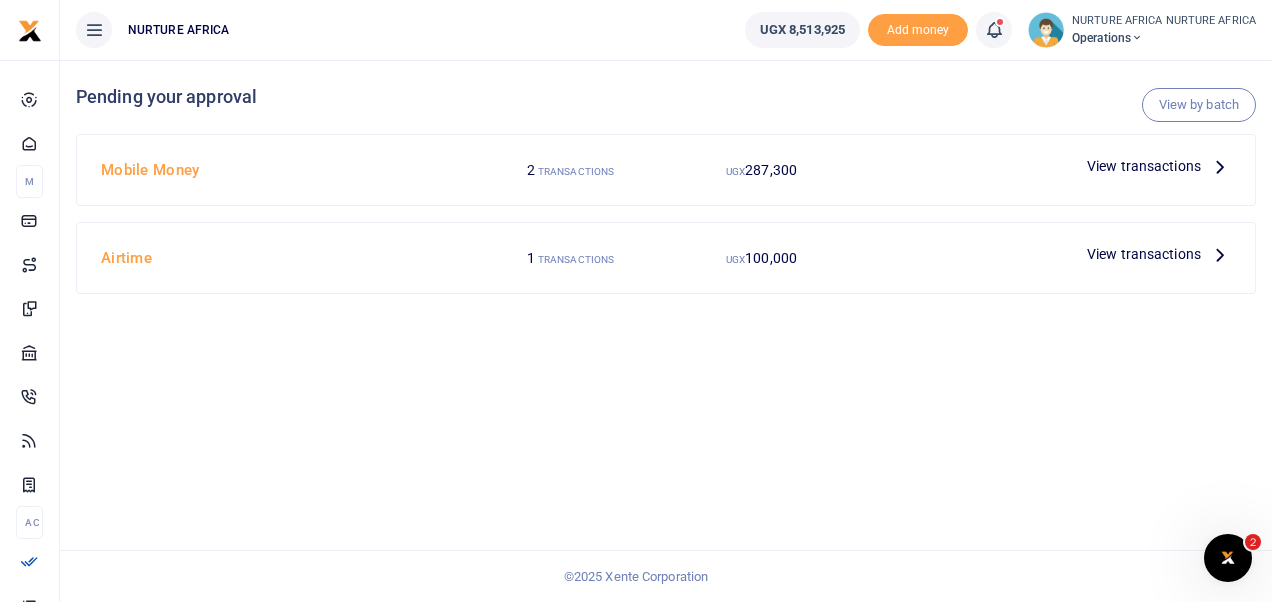 click on "View transactions" at bounding box center [1144, 166] 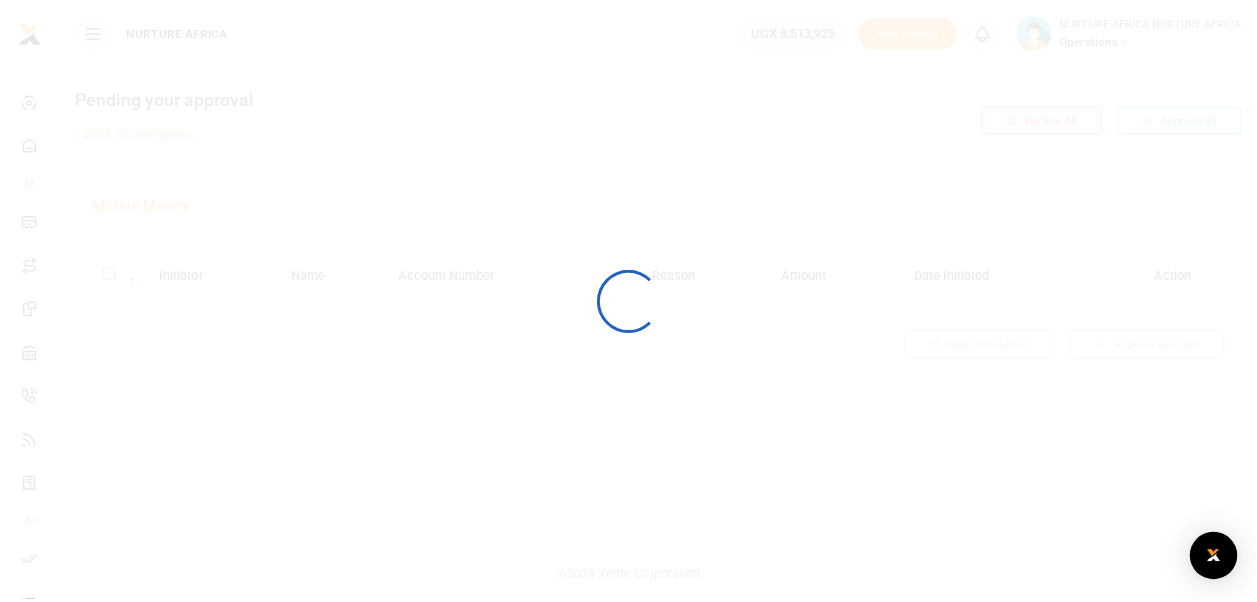 scroll, scrollTop: 0, scrollLeft: 0, axis: both 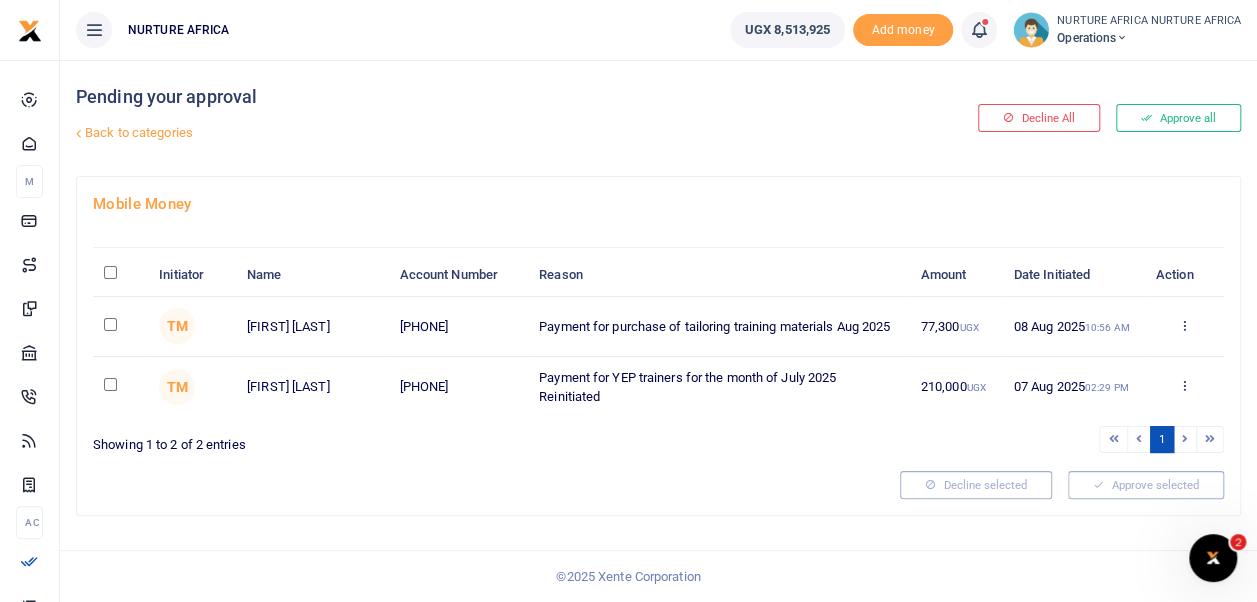 click at bounding box center (110, 324) 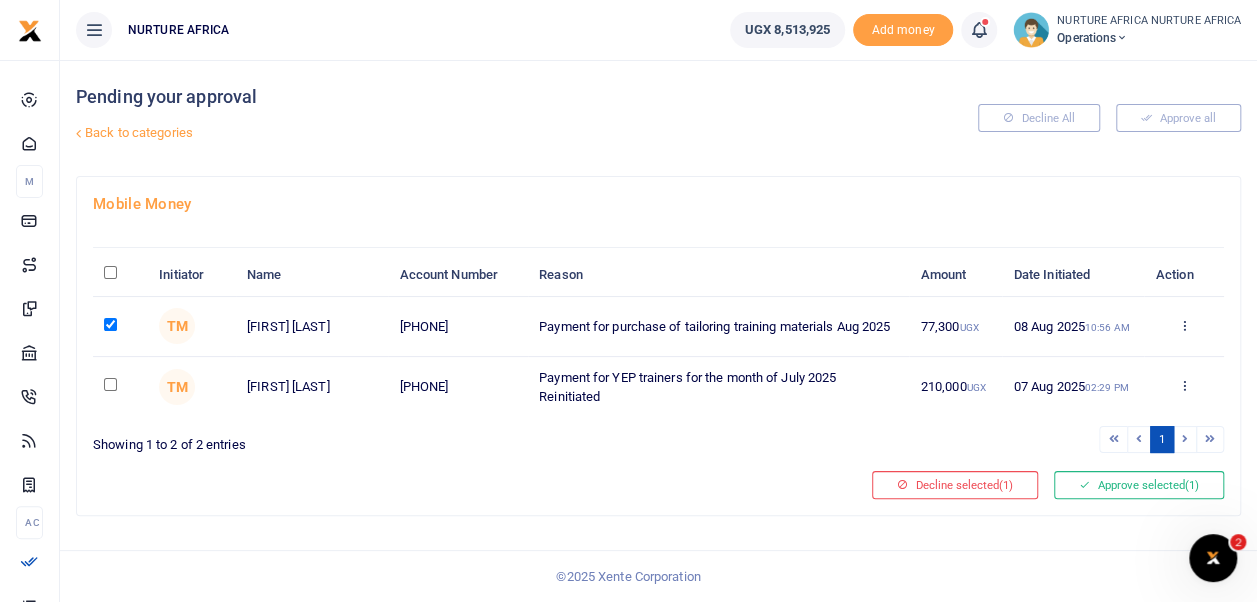 click at bounding box center (110, 384) 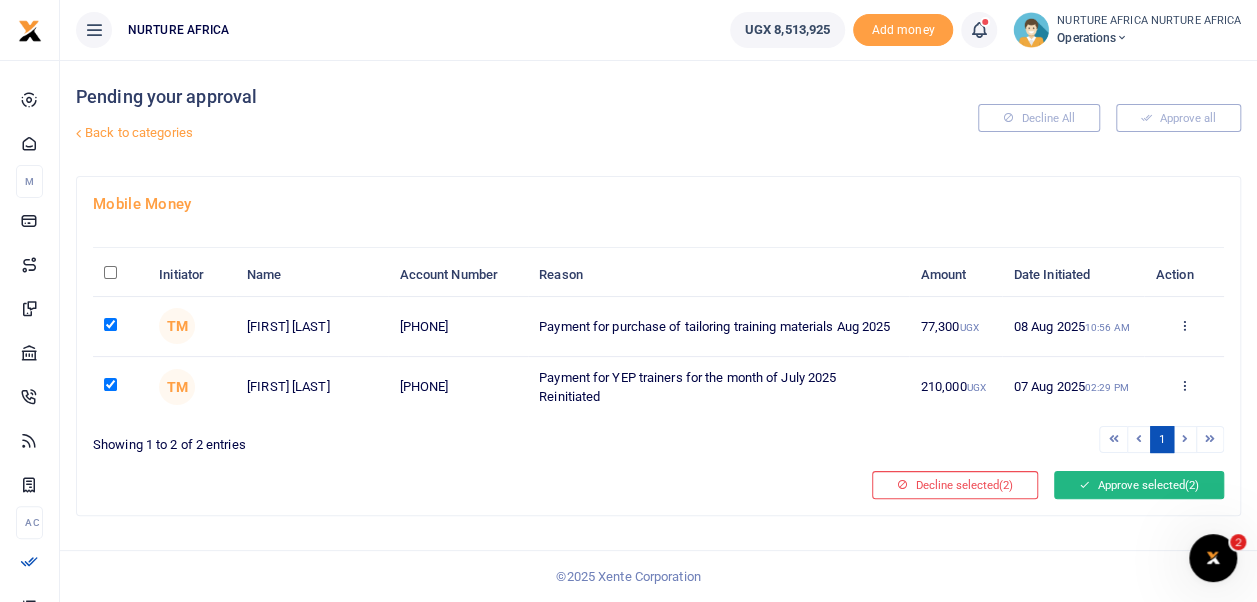 click on "Approve selected  (2)" at bounding box center (1139, 485) 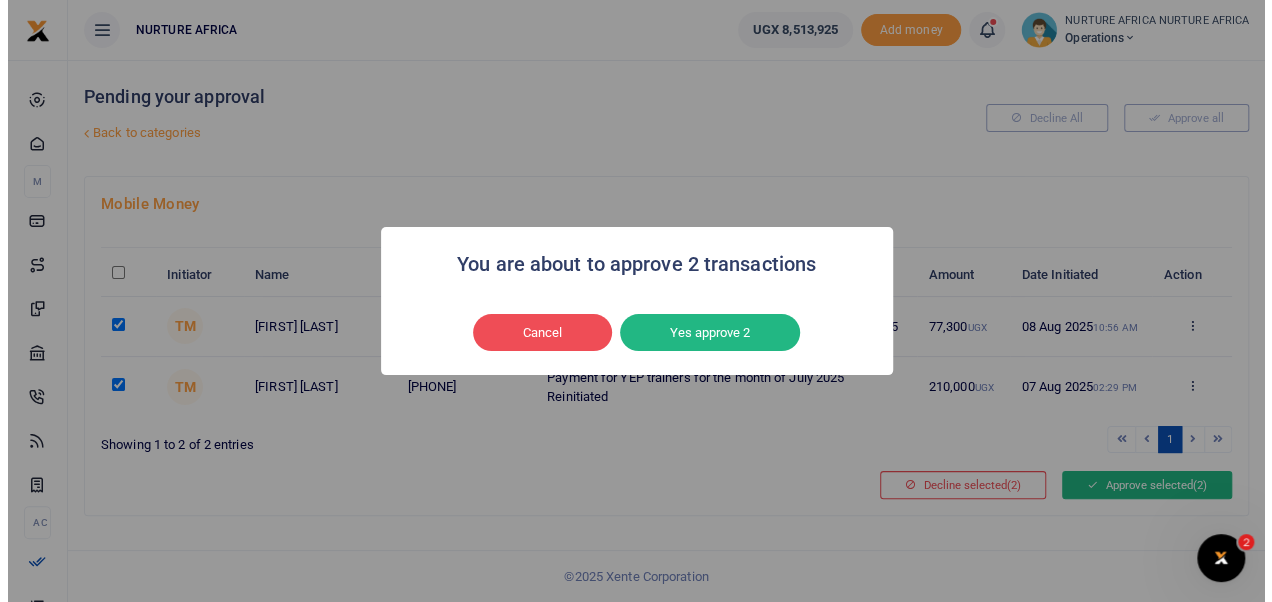 scroll, scrollTop: 0, scrollLeft: 0, axis: both 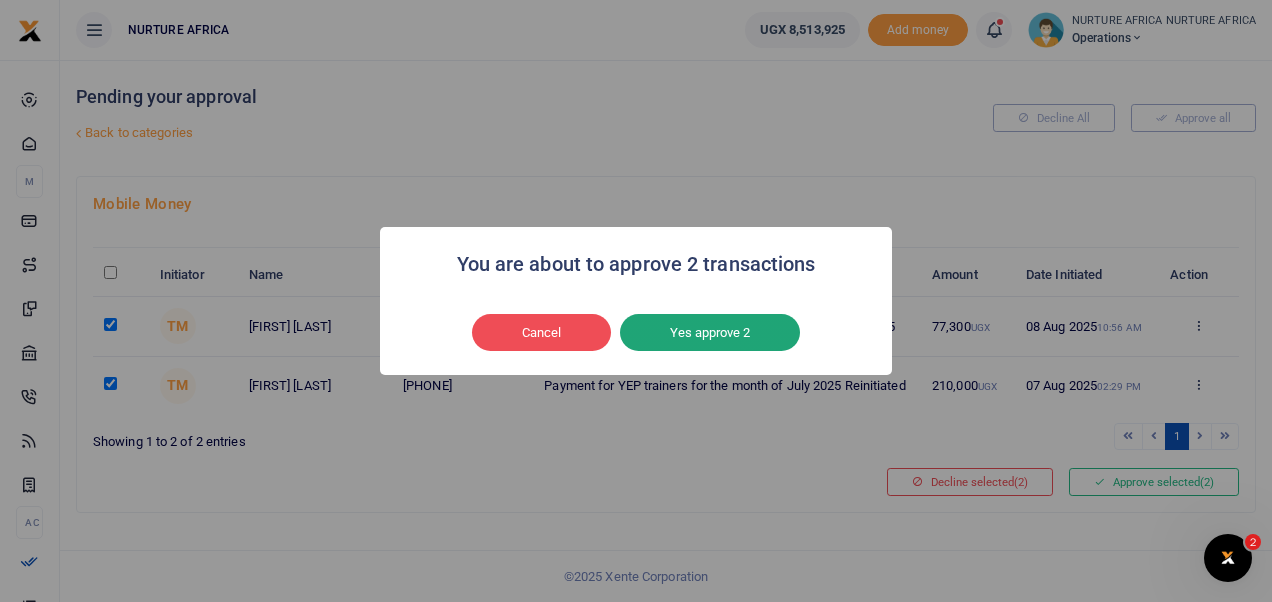 click on "Yes approve 2" at bounding box center (710, 333) 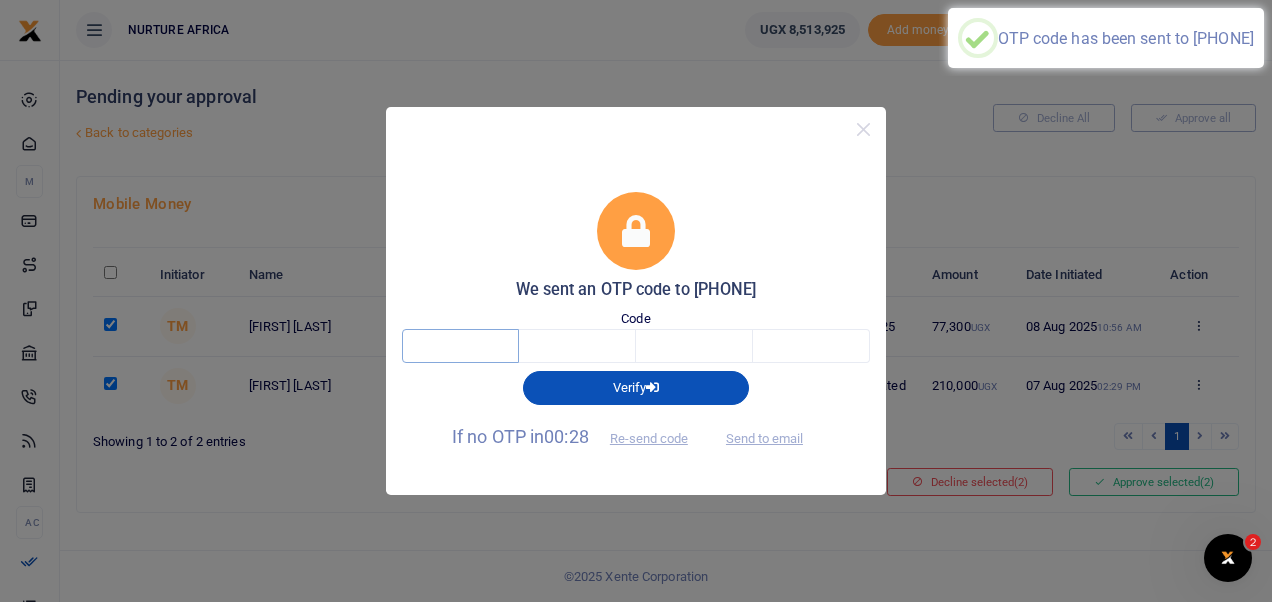 click at bounding box center [460, 346] 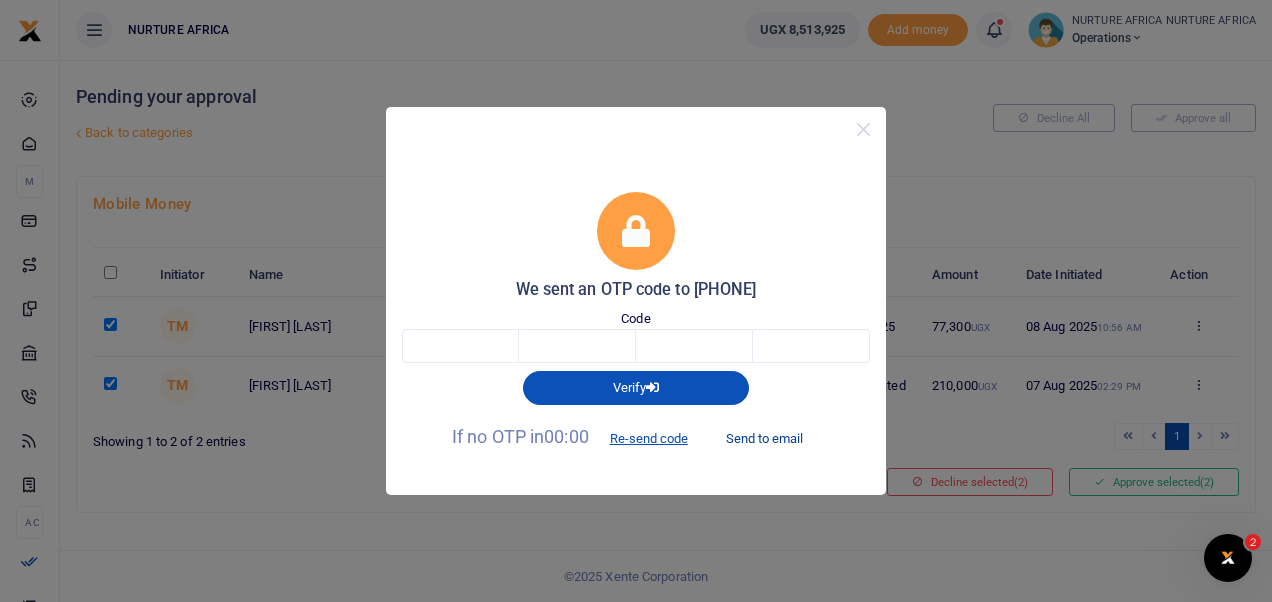 click on "Send to email" at bounding box center (764, 438) 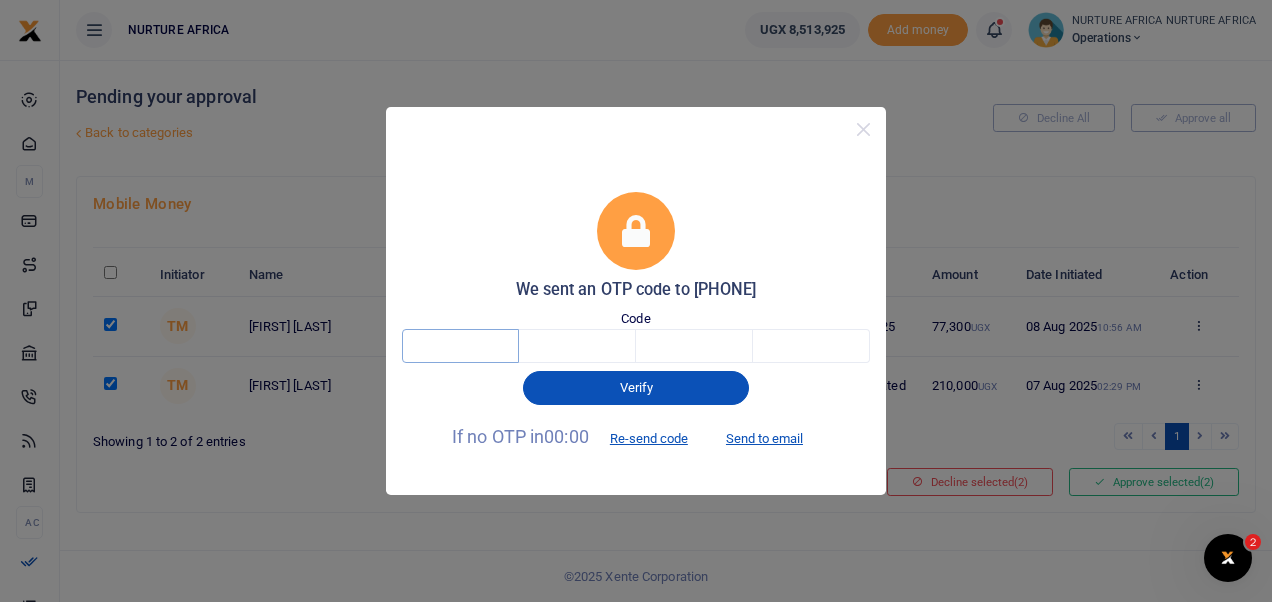 click at bounding box center [460, 346] 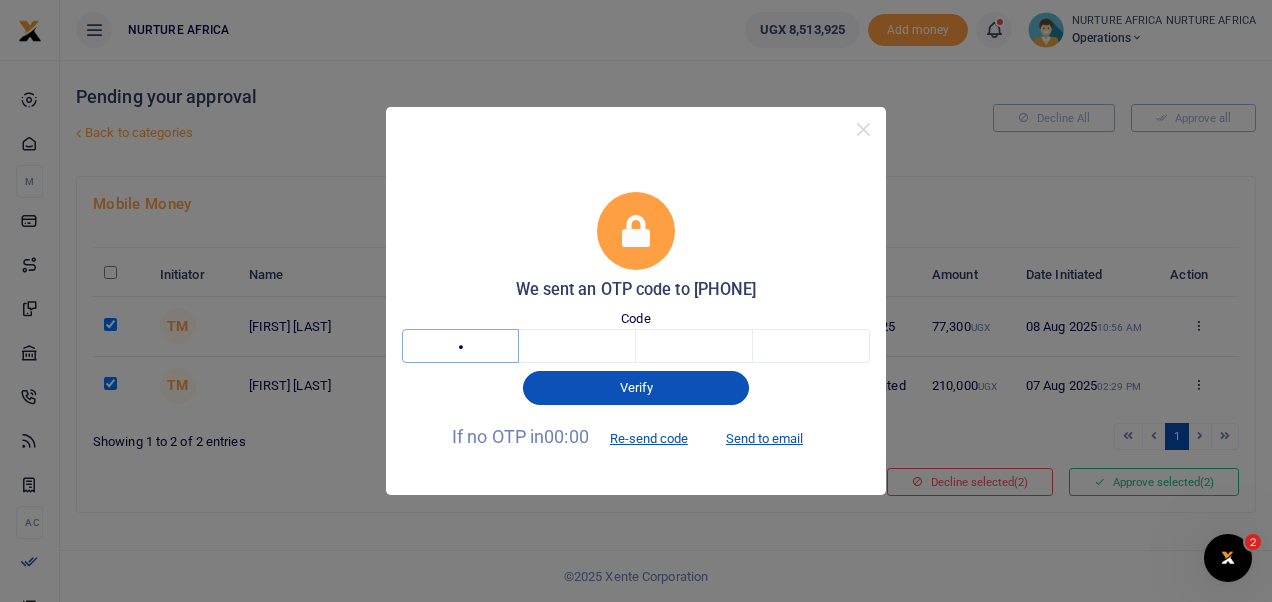 type on "8" 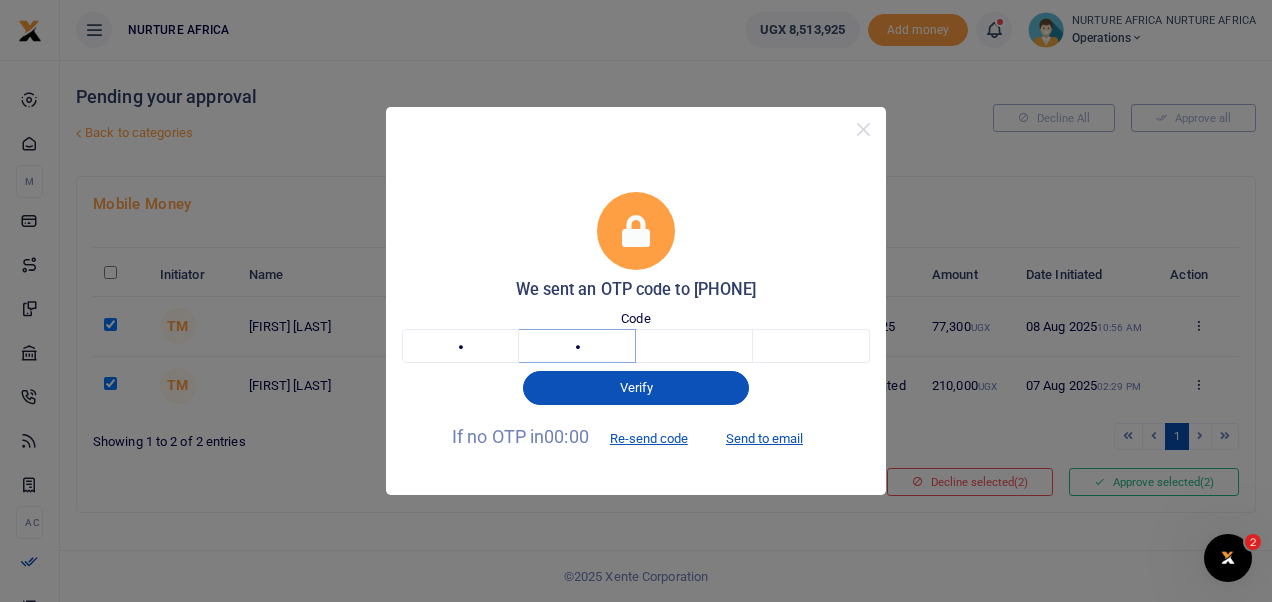 type on "1" 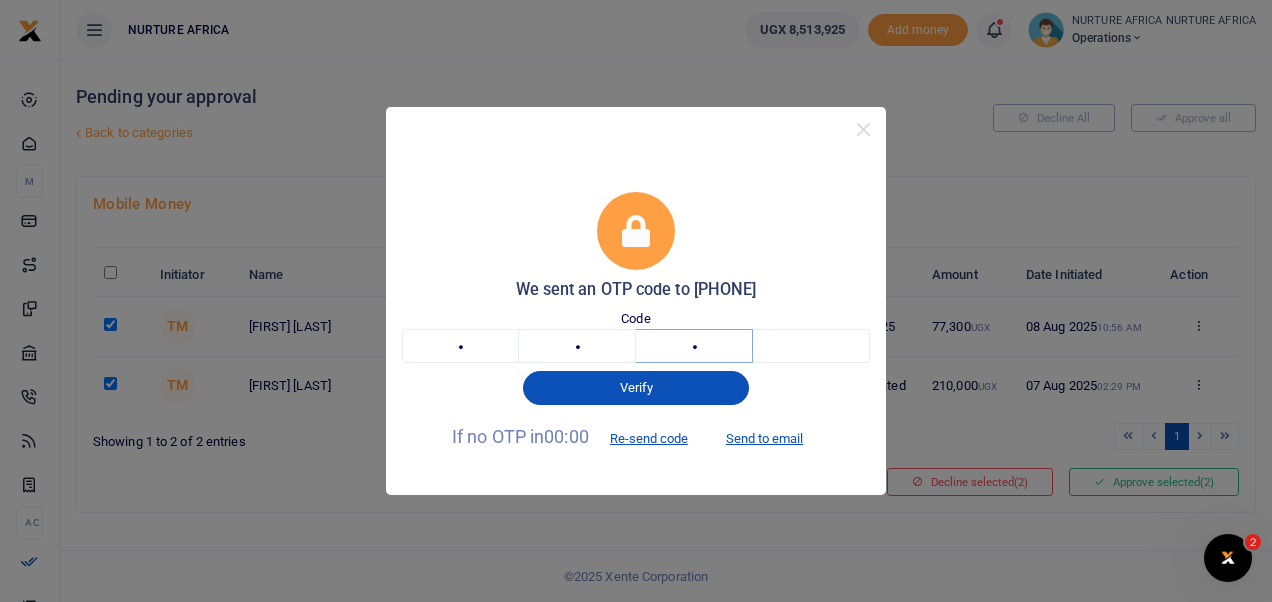 type on "4" 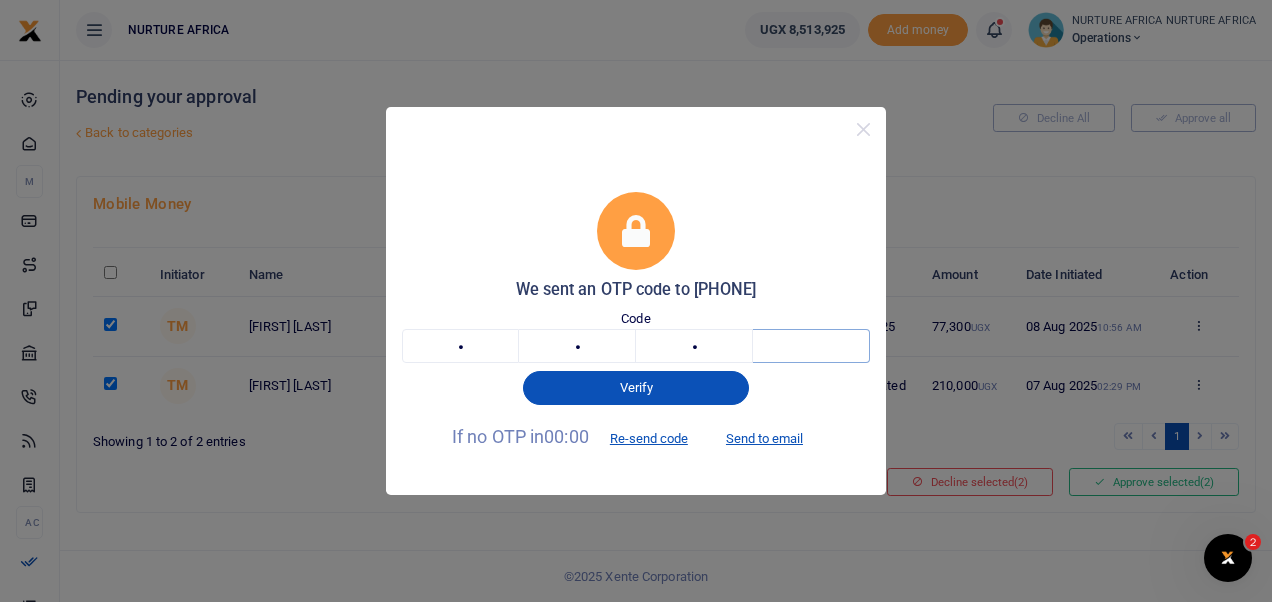 type on "1" 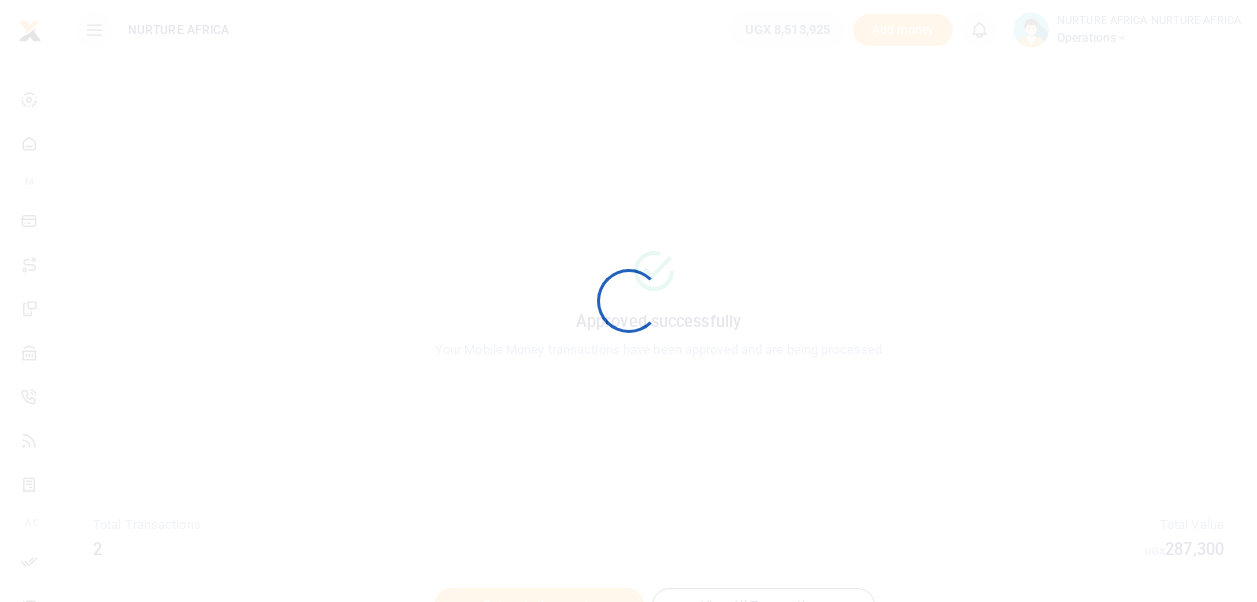 scroll, scrollTop: 0, scrollLeft: 0, axis: both 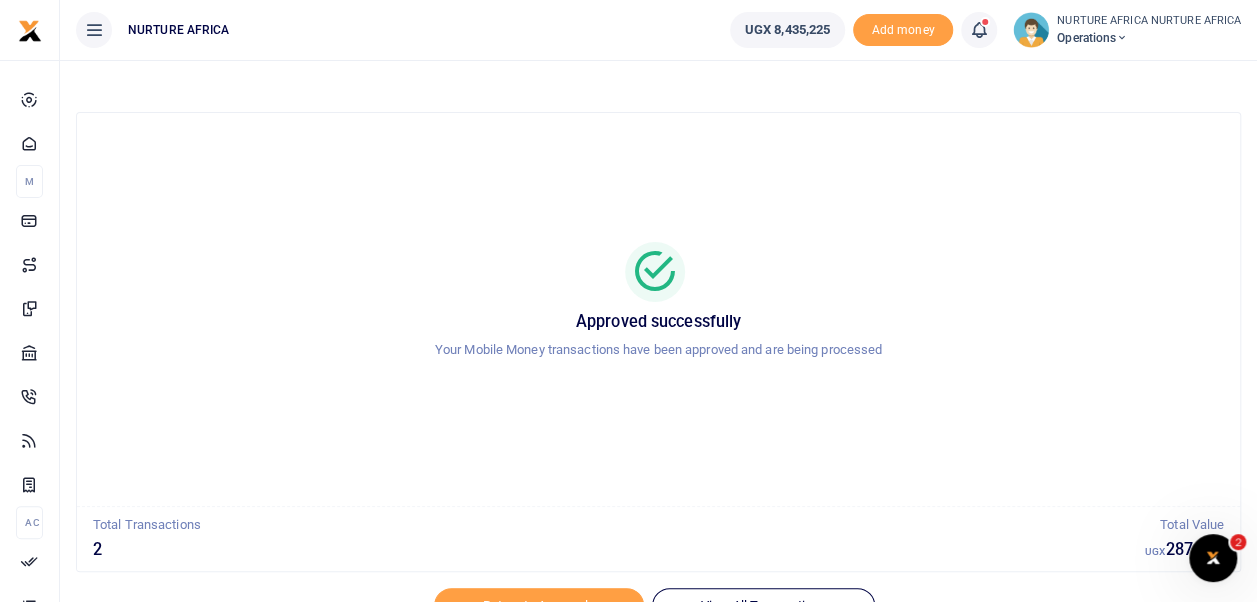 click at bounding box center [979, 30] 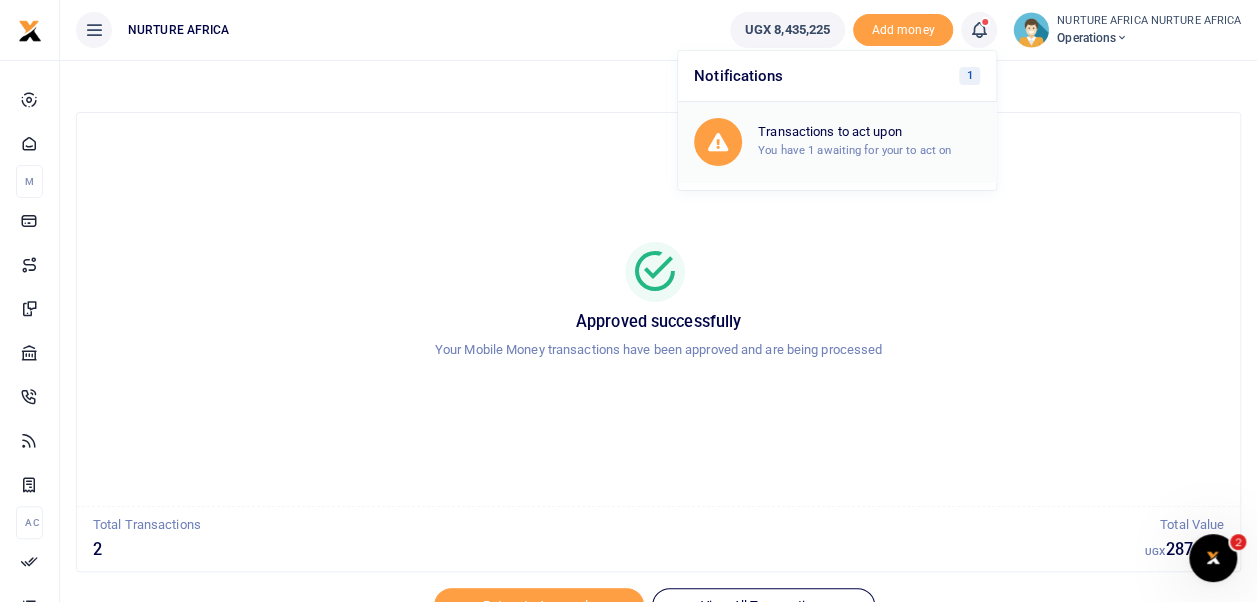 click on "You have 1 awaiting for your to act on" at bounding box center [854, 150] 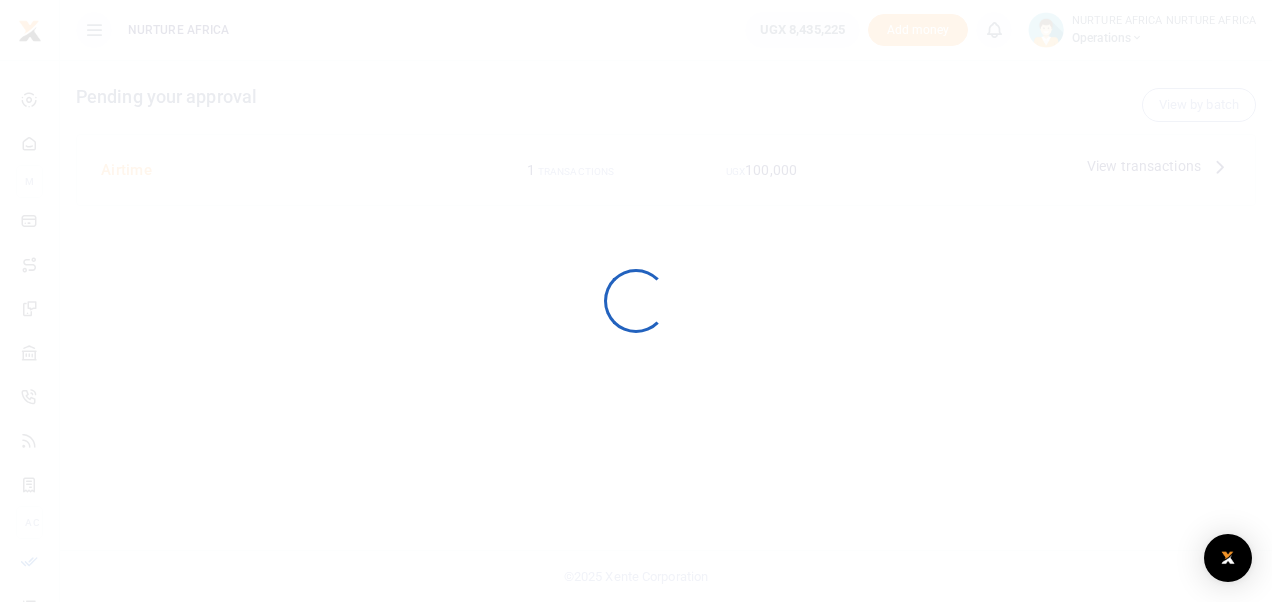 scroll, scrollTop: 0, scrollLeft: 0, axis: both 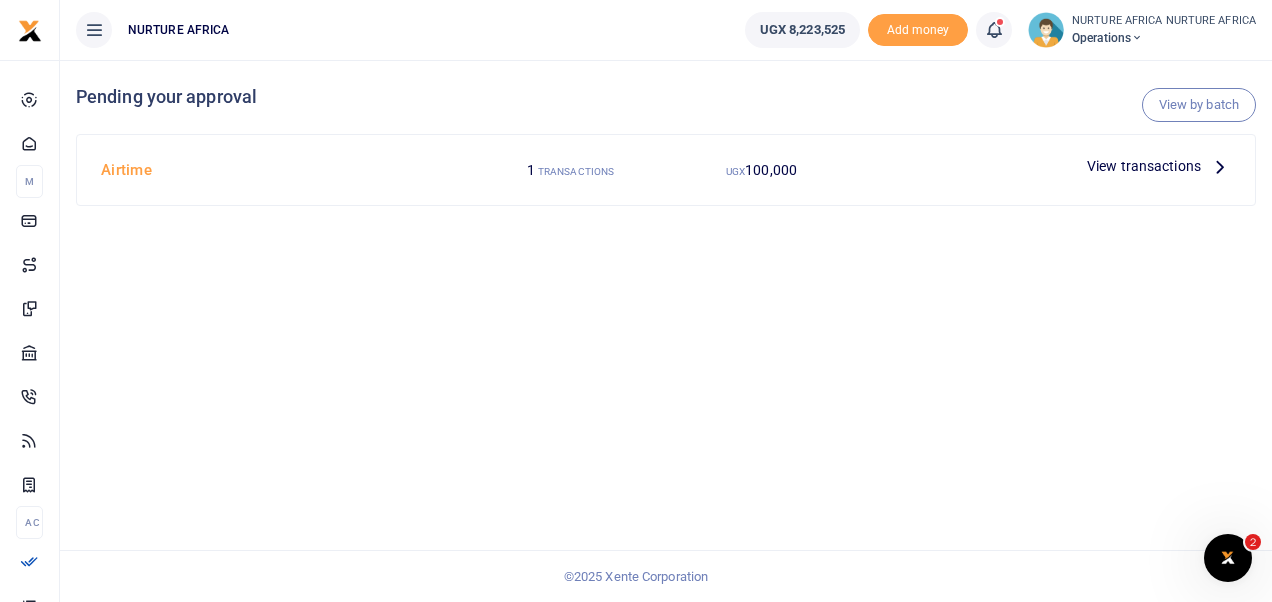click on "View transactions" at bounding box center [1144, 166] 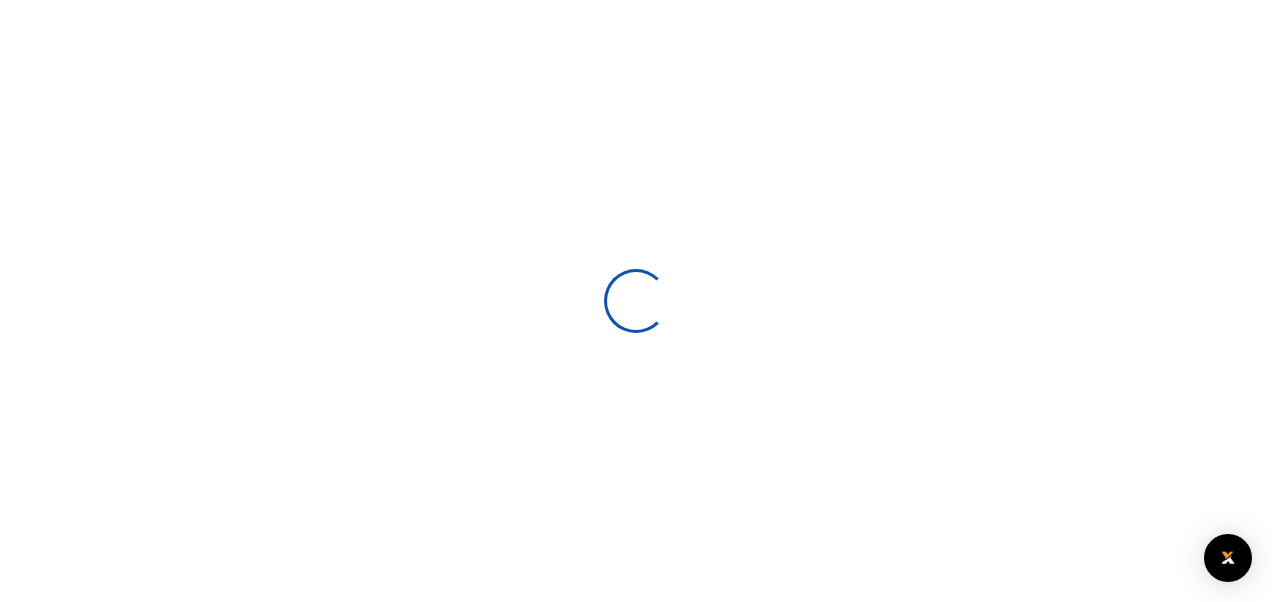 scroll, scrollTop: 0, scrollLeft: 0, axis: both 